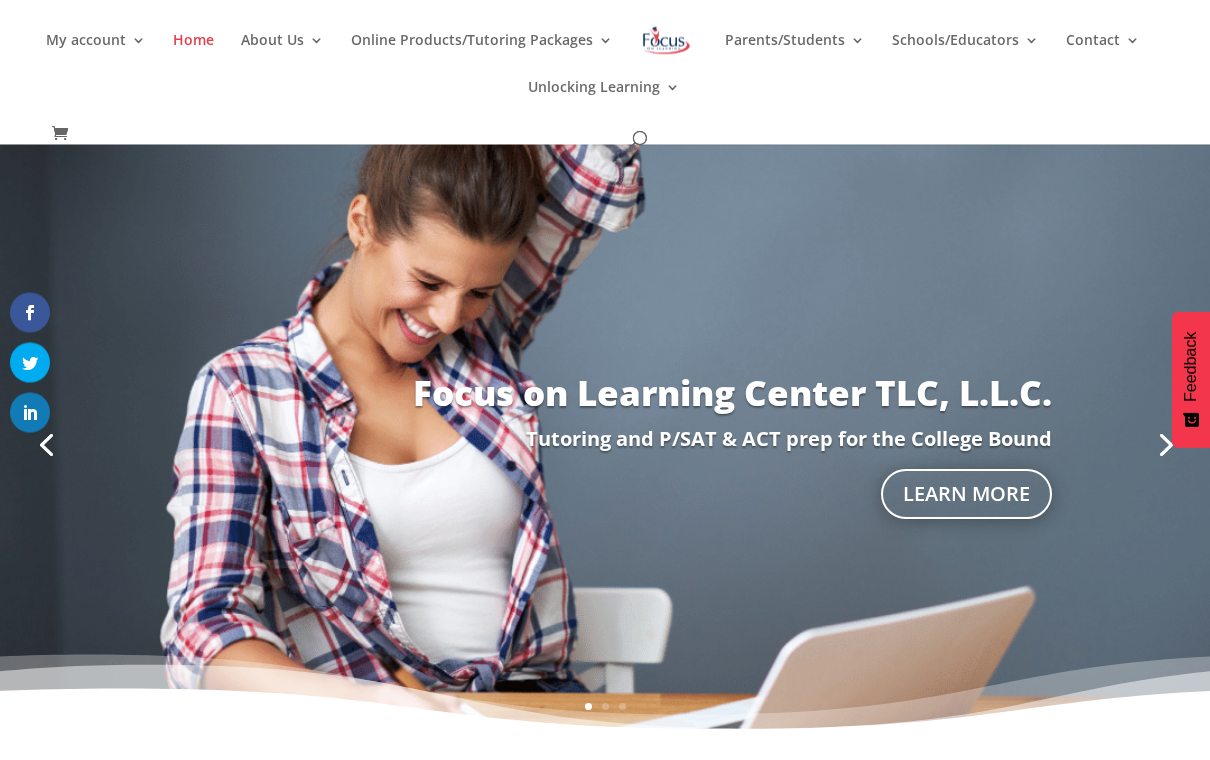 scroll, scrollTop: 0, scrollLeft: 0, axis: both 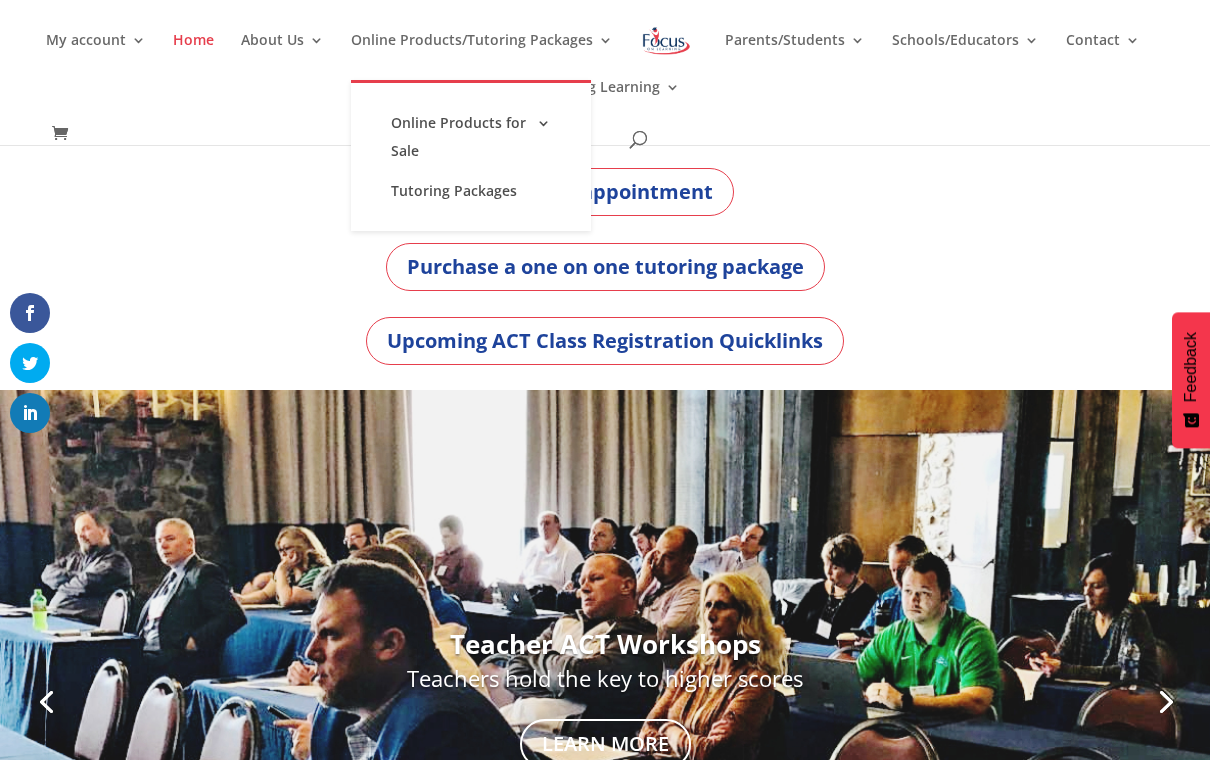 click on "Tutoring Packages" at bounding box center [471, 191] 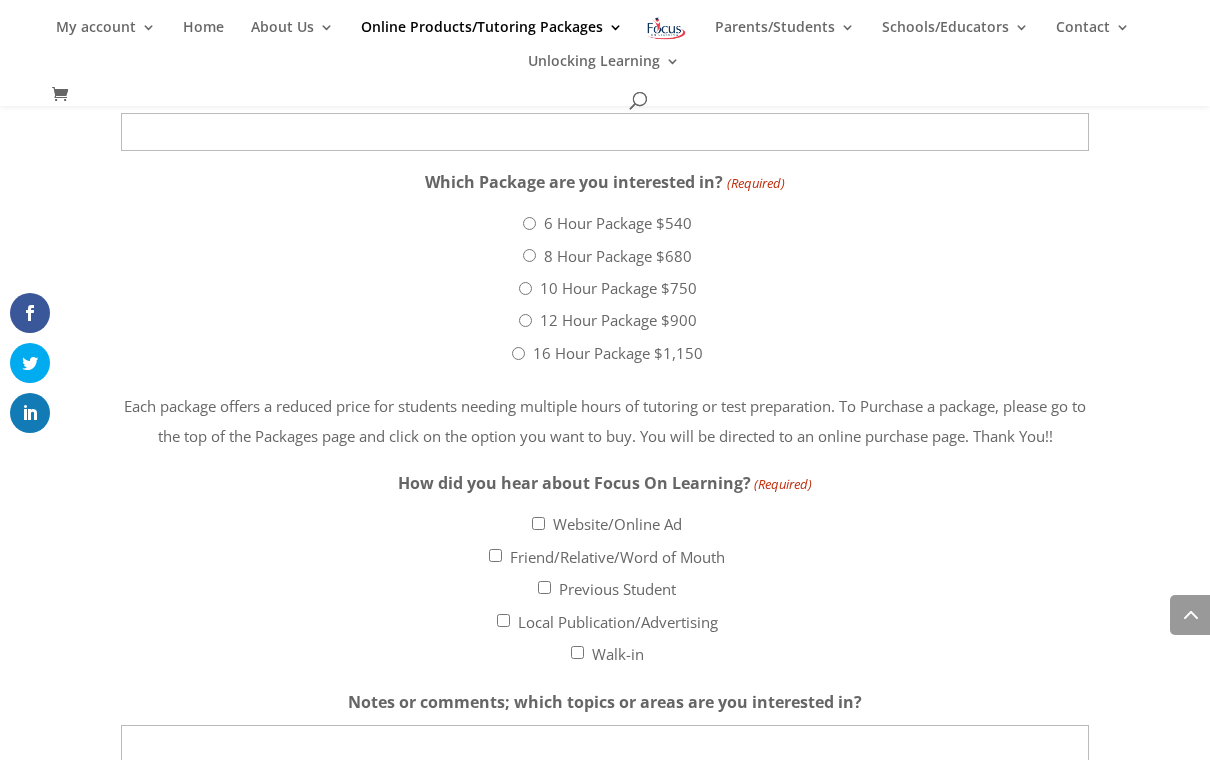 scroll, scrollTop: 4144, scrollLeft: 0, axis: vertical 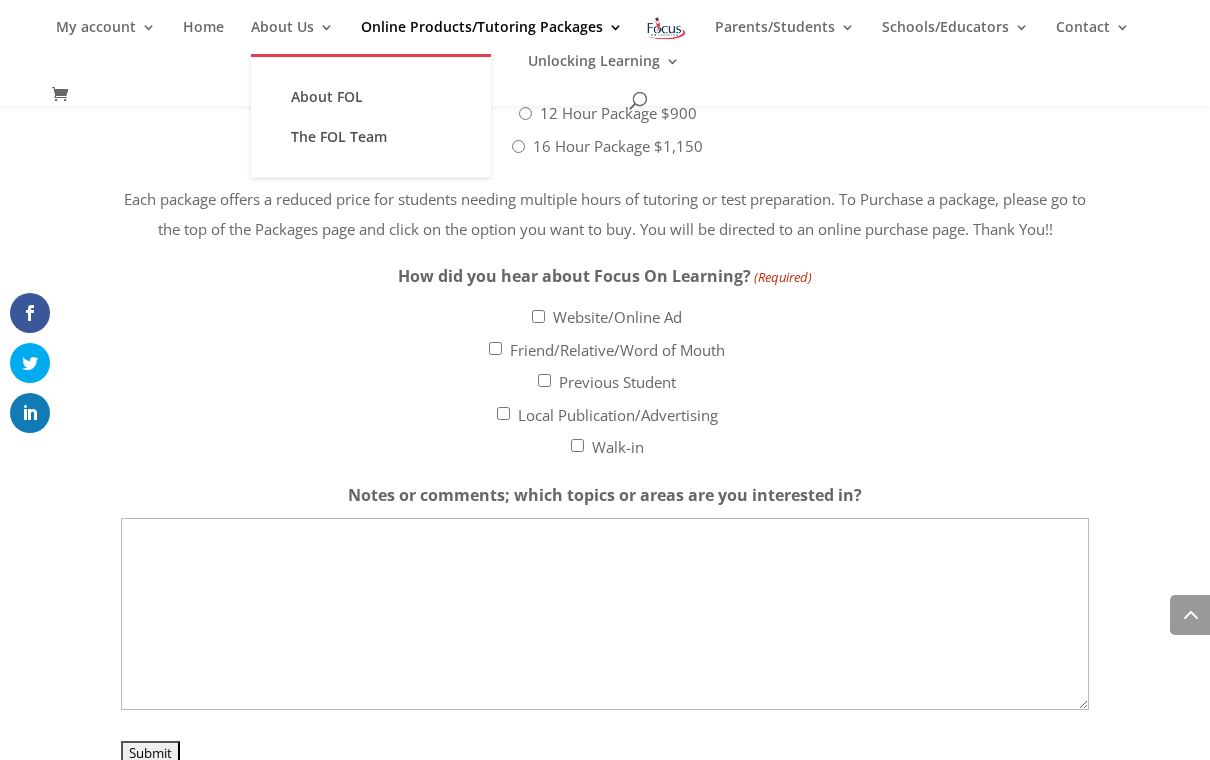 click on "Home" at bounding box center (203, 37) 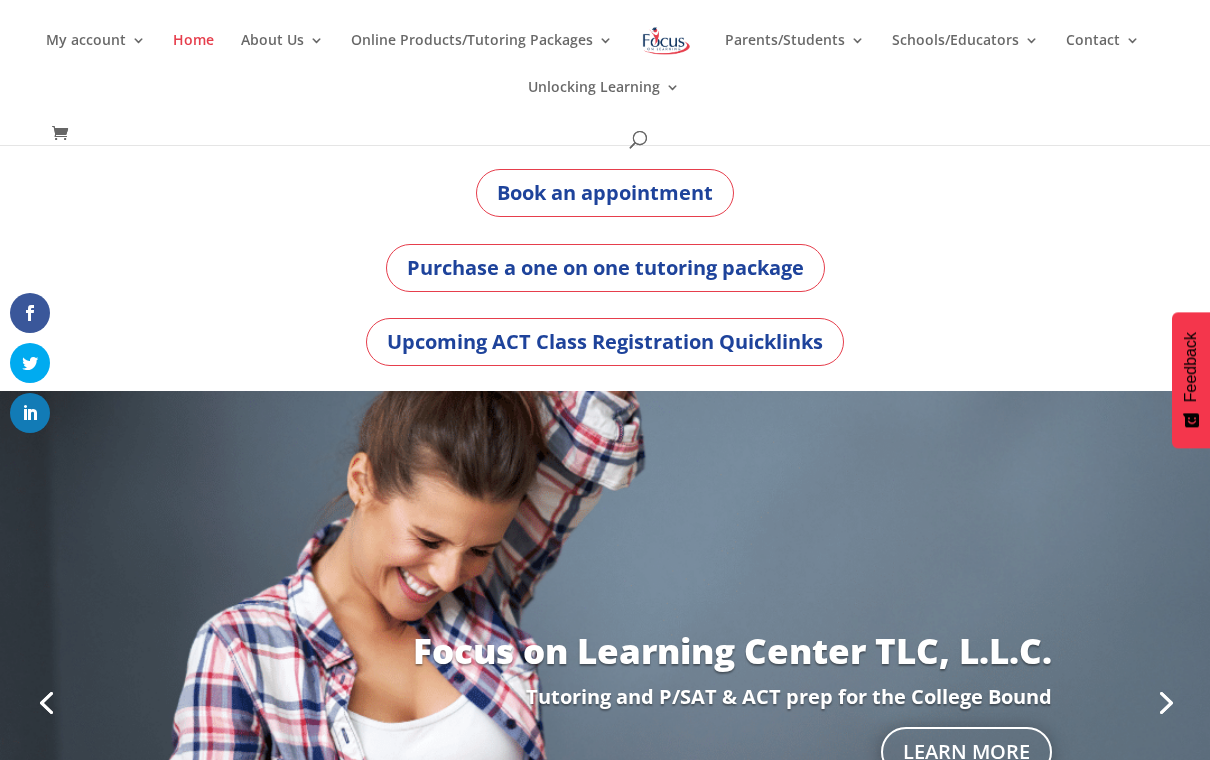 scroll, scrollTop: 0, scrollLeft: 0, axis: both 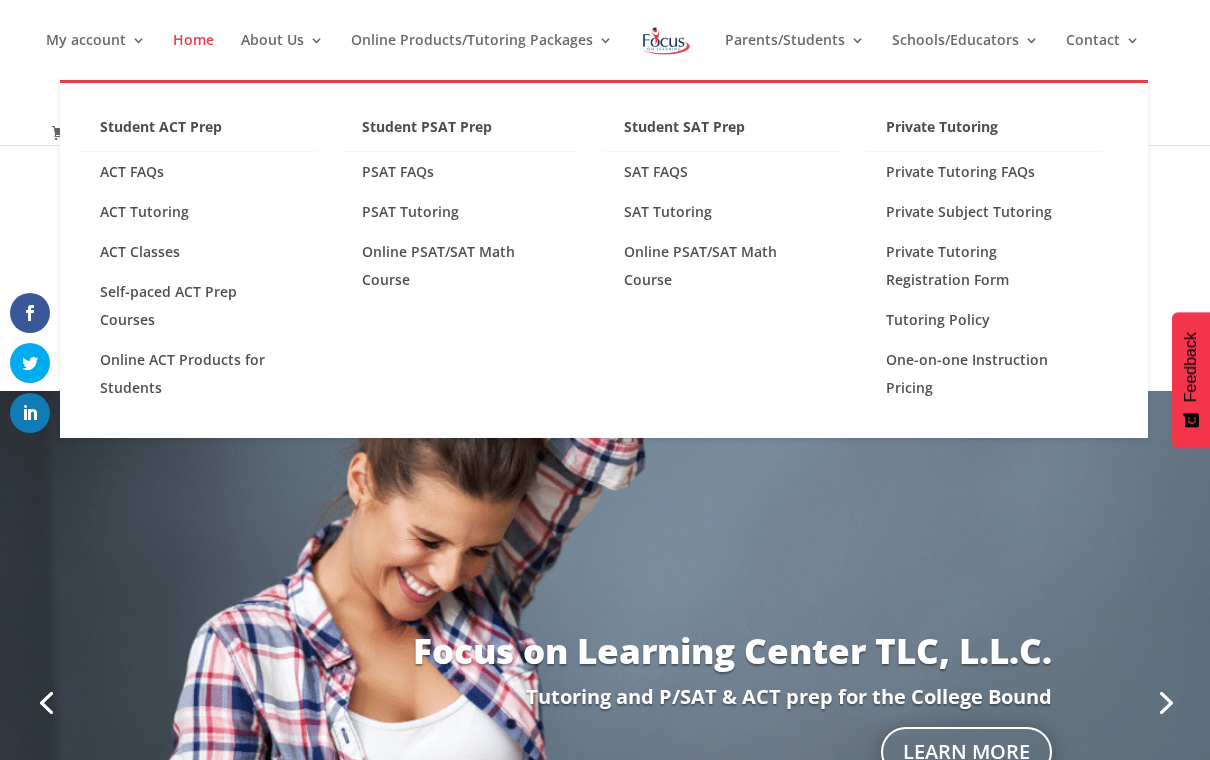 click on "Online PSAT/SAT Math Course" at bounding box center [722, 266] 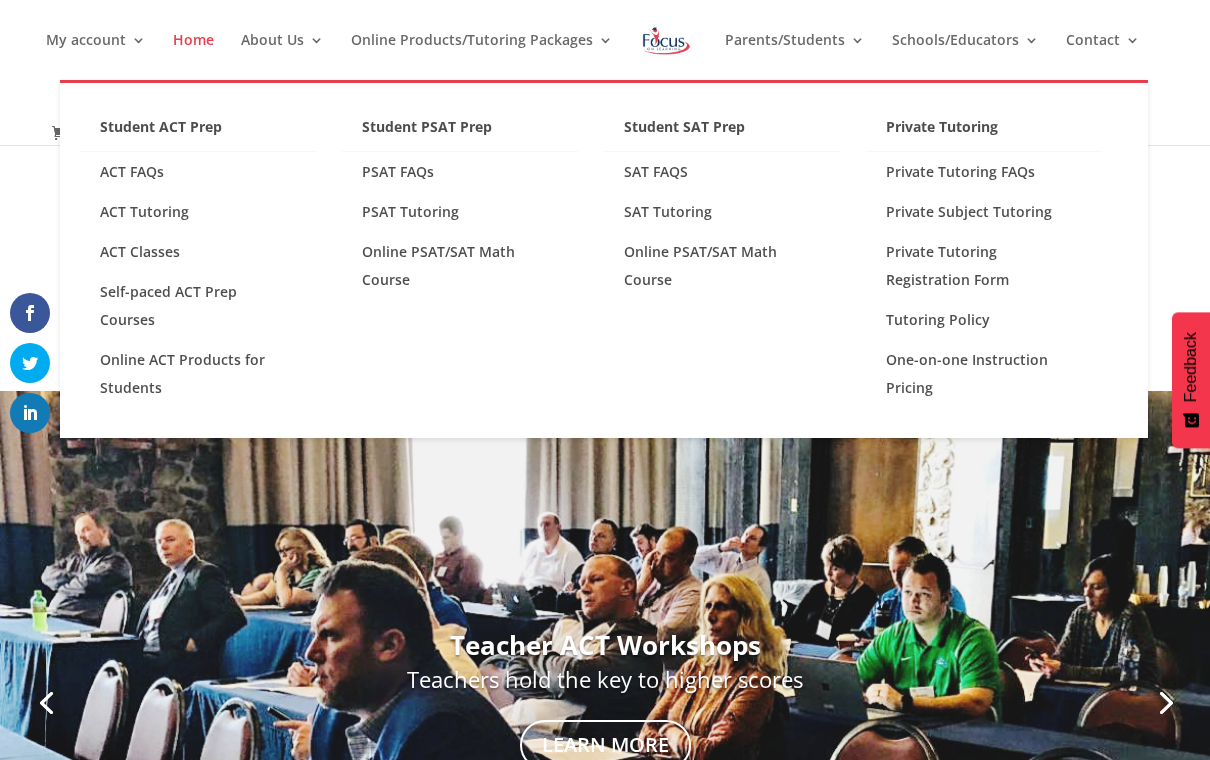 click on "Self-paced ACT Prep Courses" at bounding box center [198, 306] 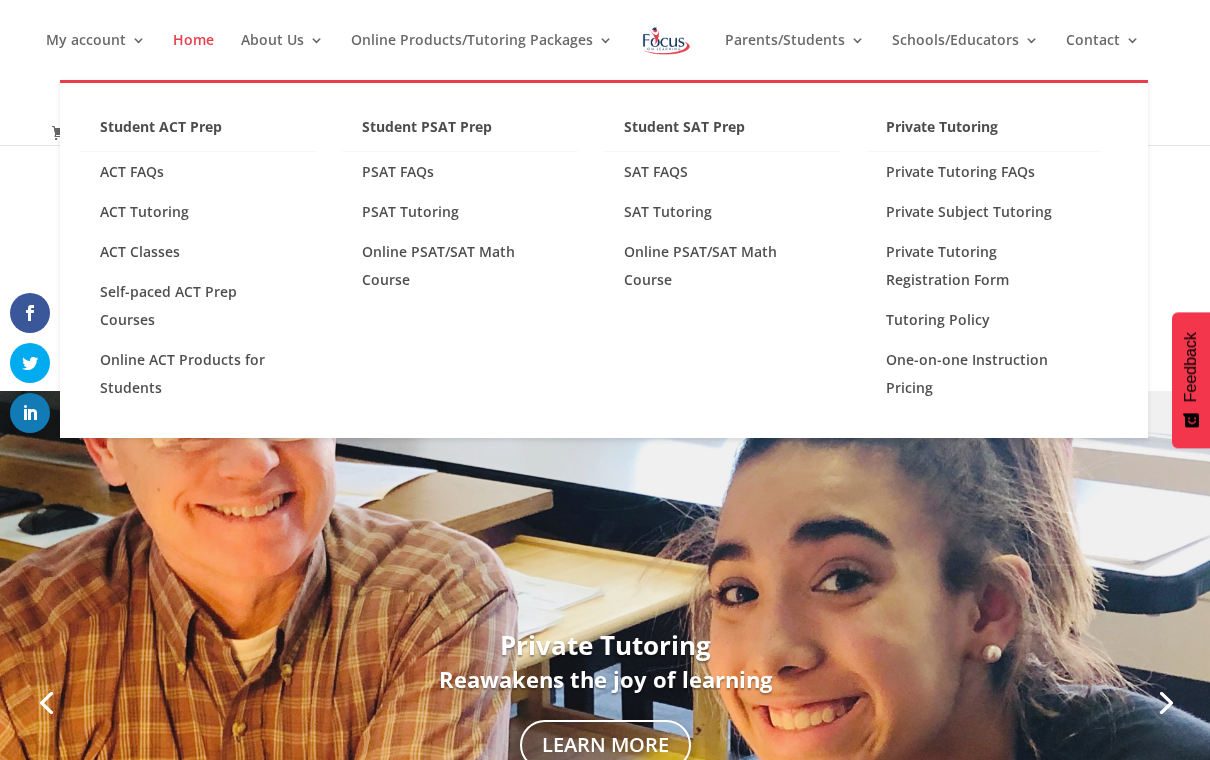 click on "Online PSAT/SAT Math Course" at bounding box center [722, 266] 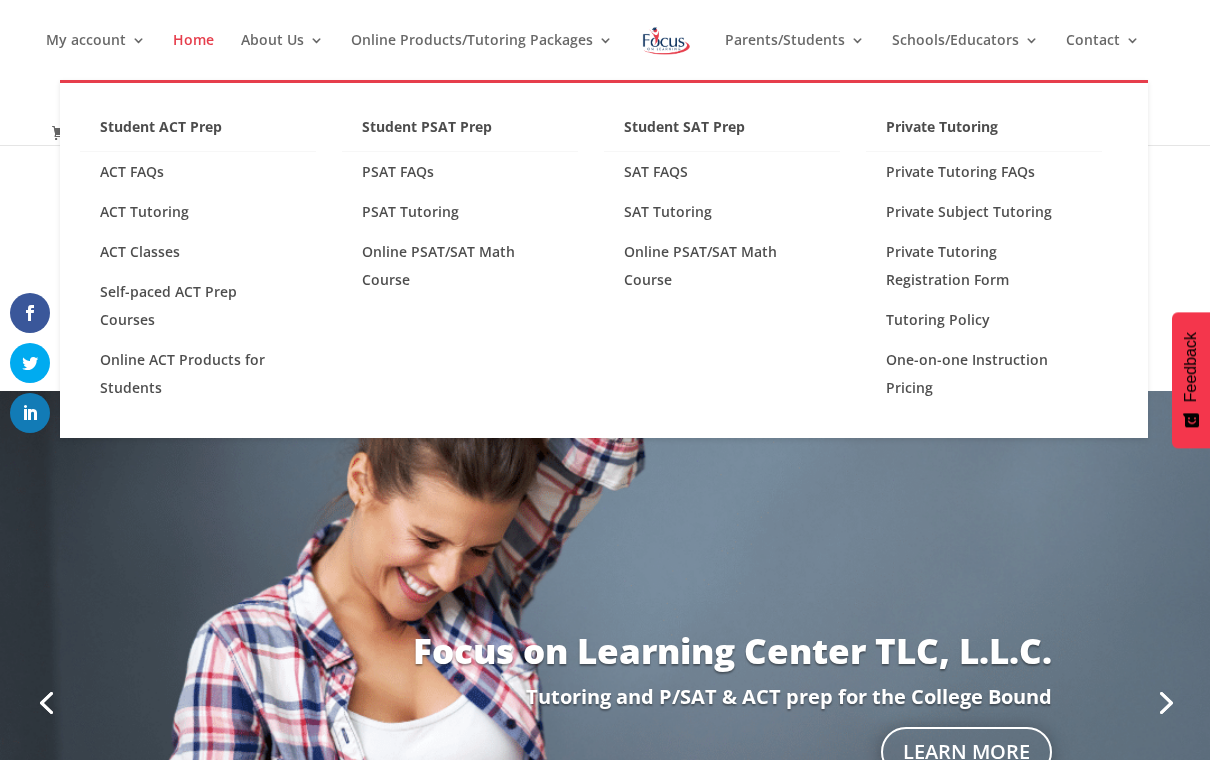 click on "Online ACT Products for Students" at bounding box center (198, 374) 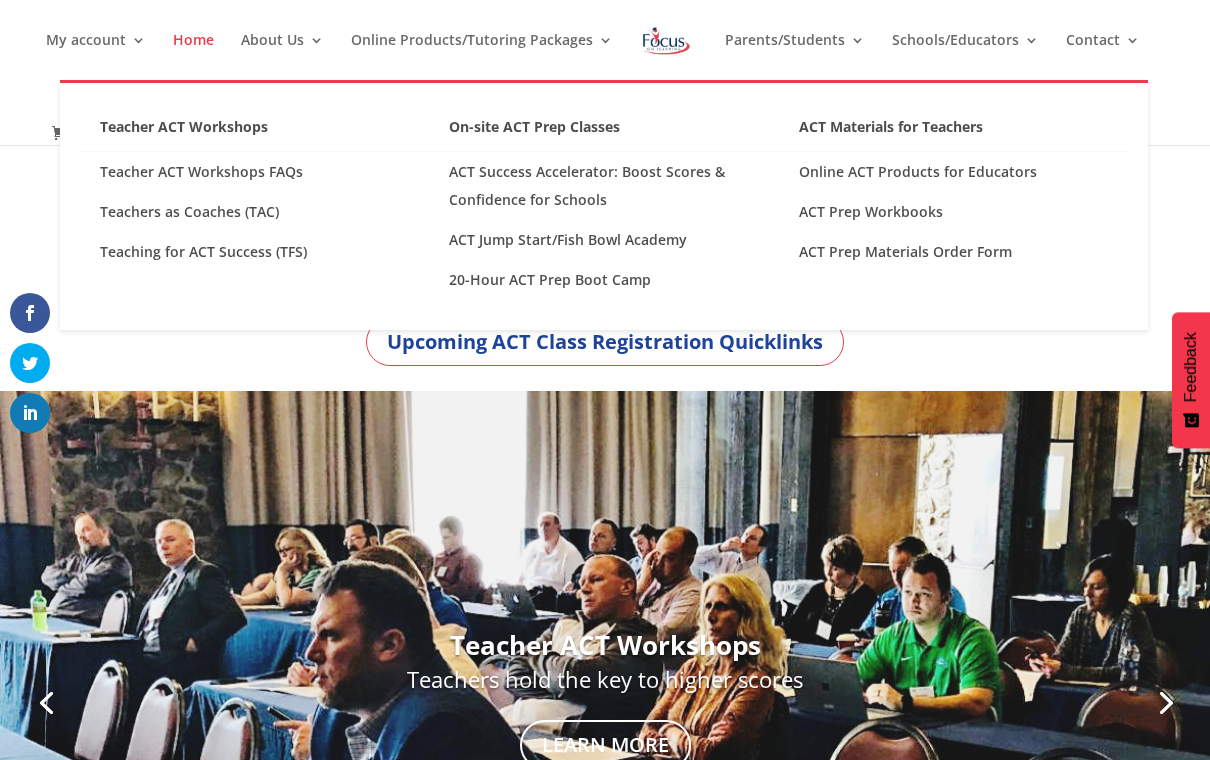 click on "Teachers as Coaches (TAC)" at bounding box center [254, 212] 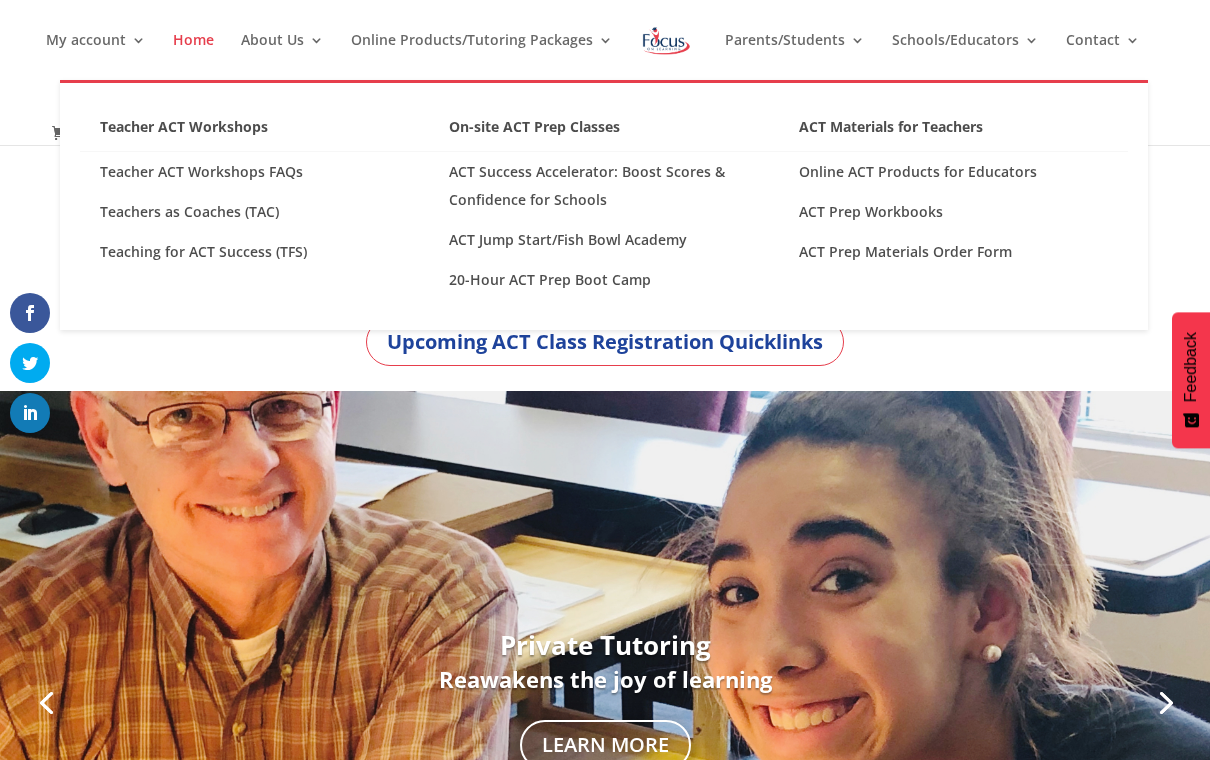click on "ACT Prep Workbooks" at bounding box center (953, 212) 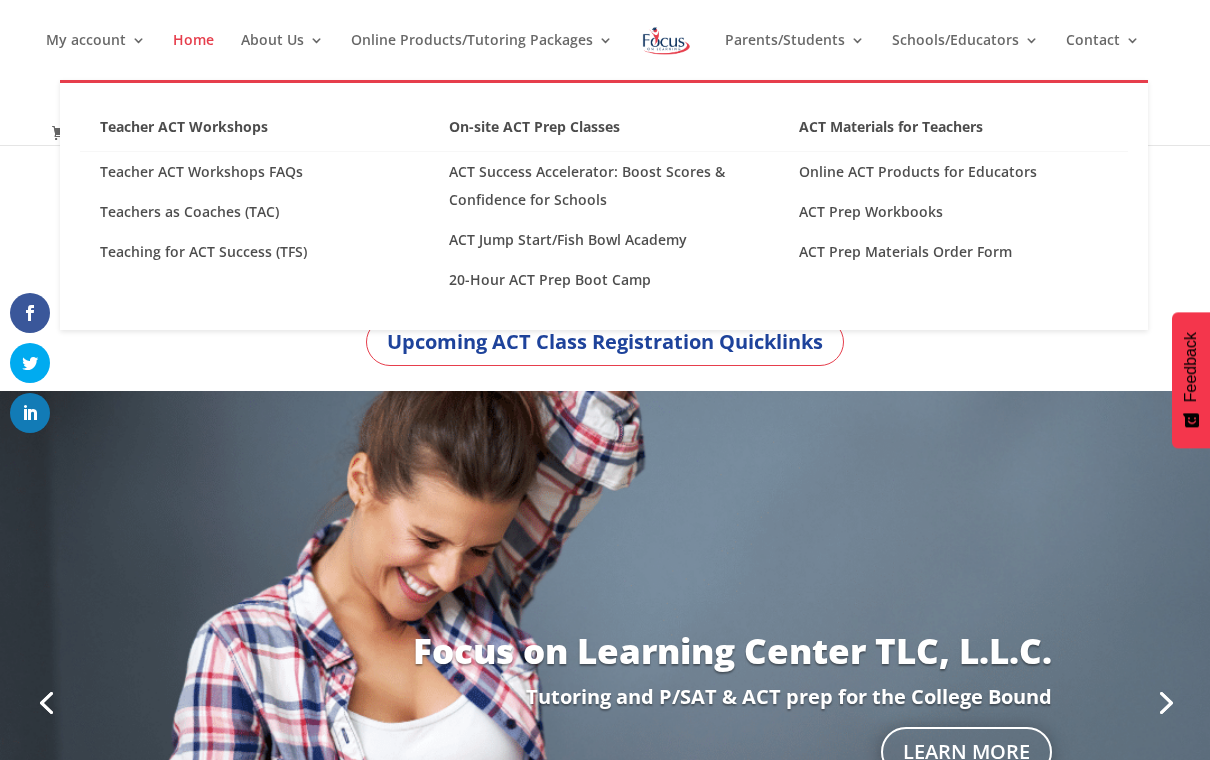 click on "20-Hour ACT Prep Boot Camp" at bounding box center (603, 280) 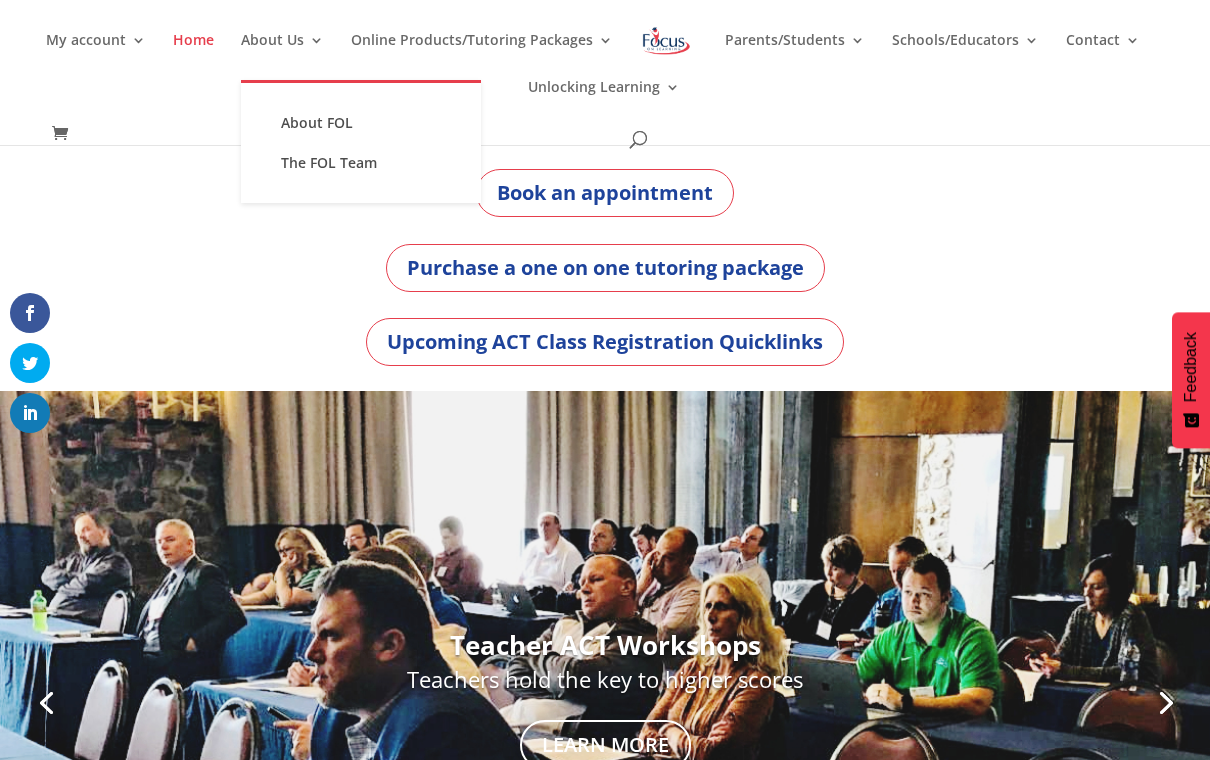 click on "Home" at bounding box center (193, 56) 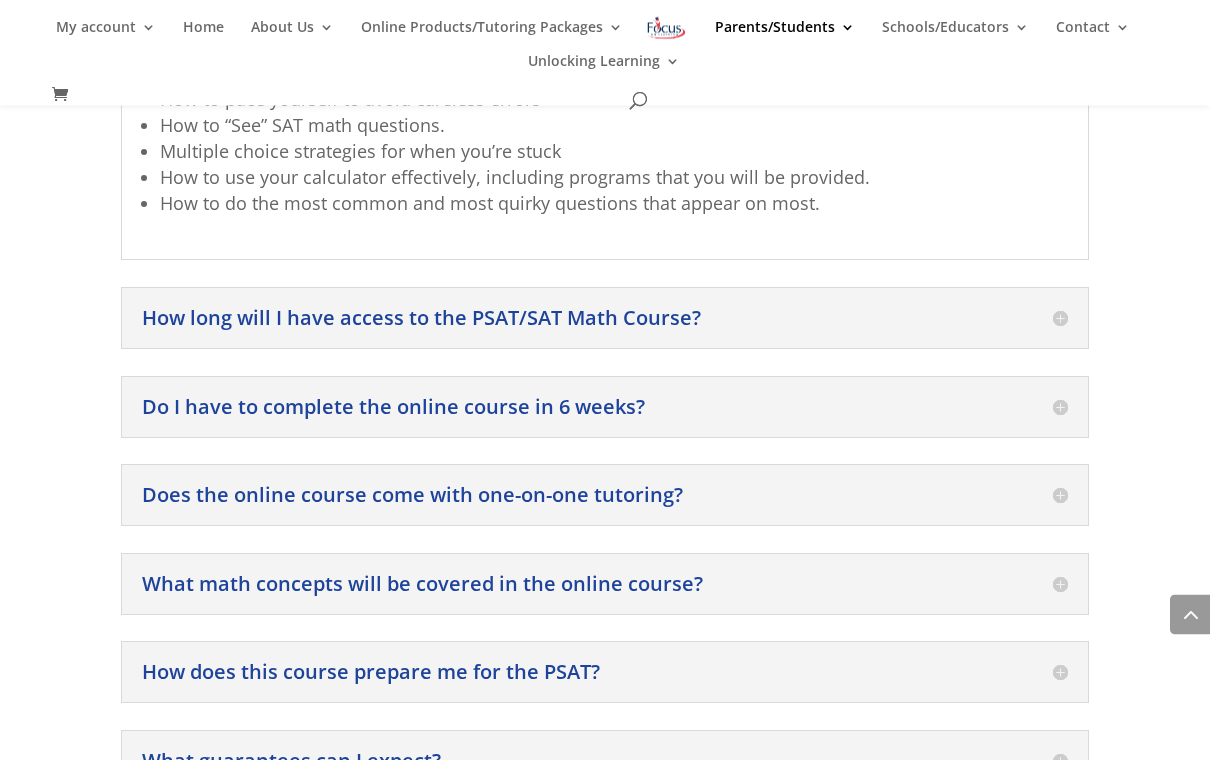 scroll, scrollTop: 1940, scrollLeft: 0, axis: vertical 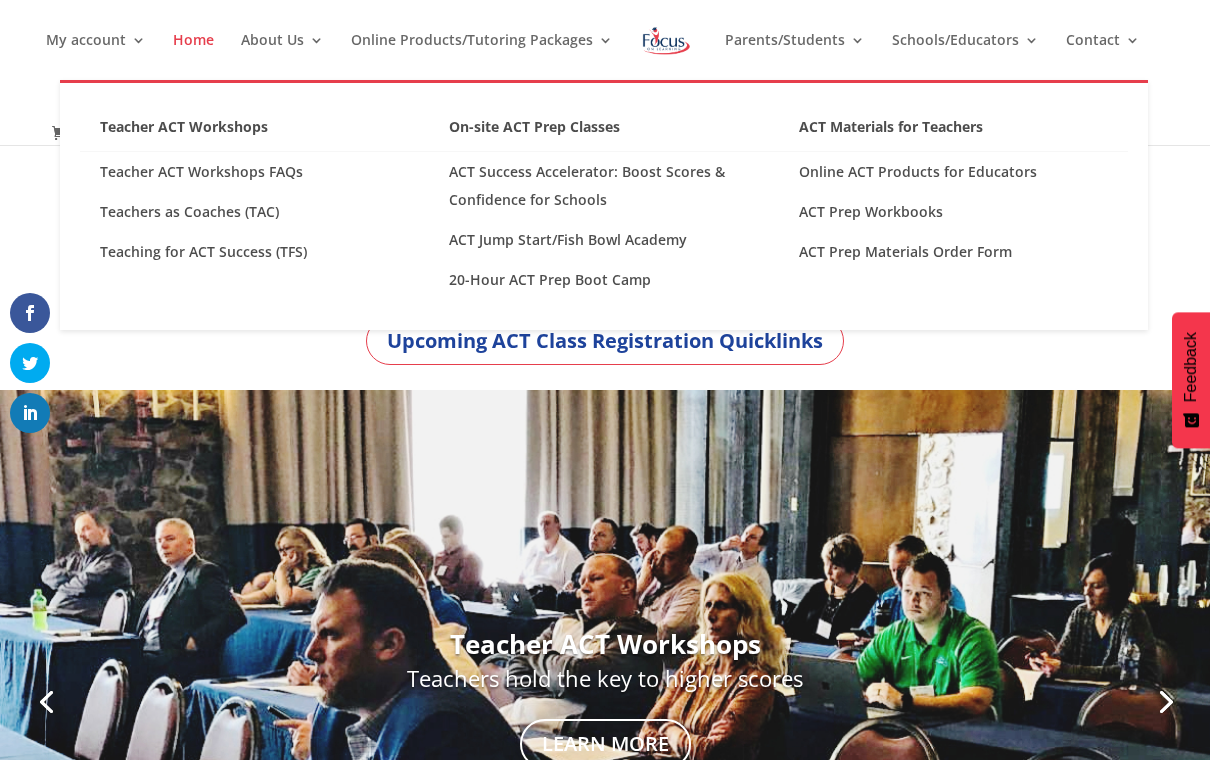 click on "Online ACT Products for Educators" at bounding box center (953, 172) 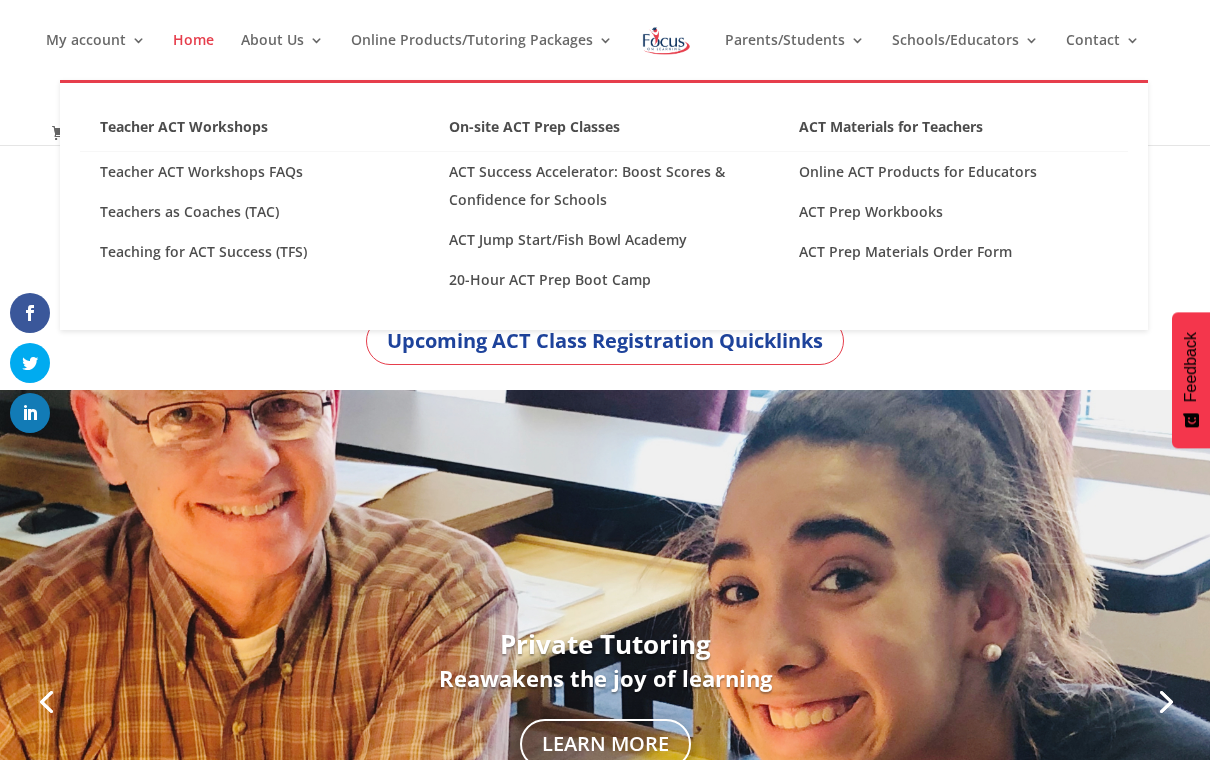 click on "ACT Success Accelerator: Boost Scores & Confidence for Schools" at bounding box center [603, 186] 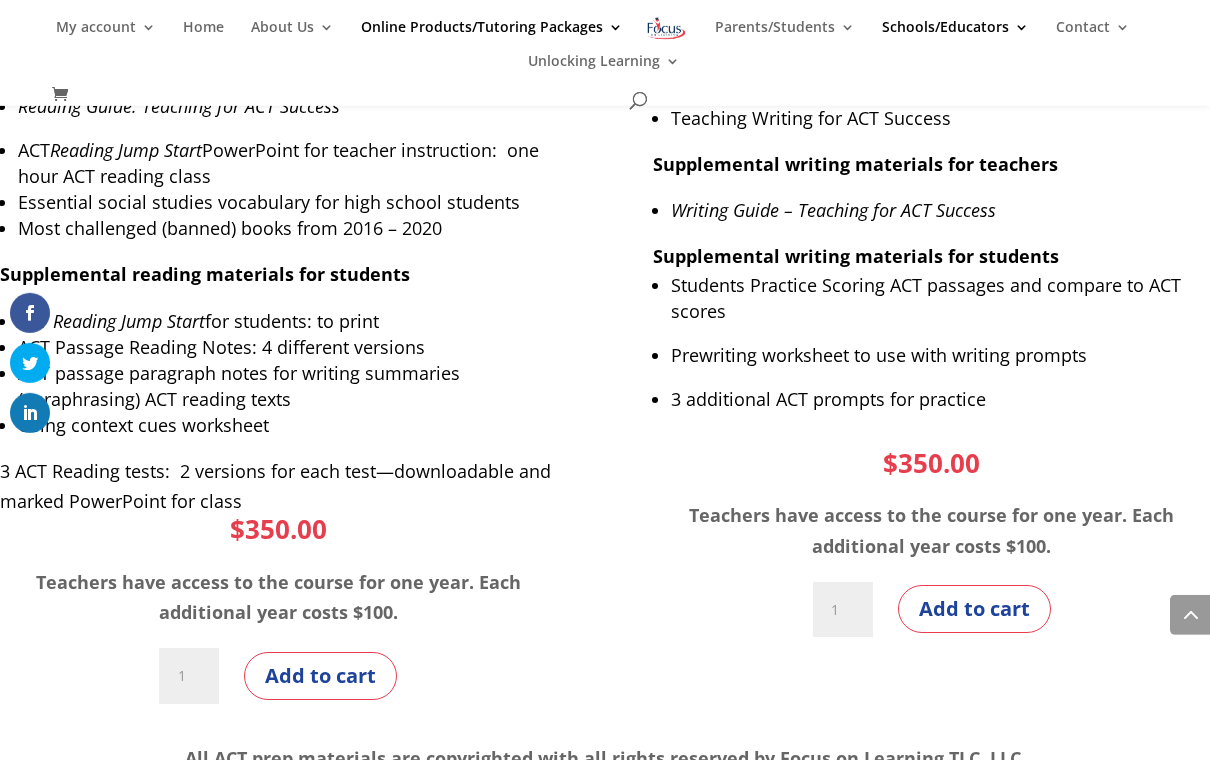 scroll, scrollTop: 7858, scrollLeft: 0, axis: vertical 